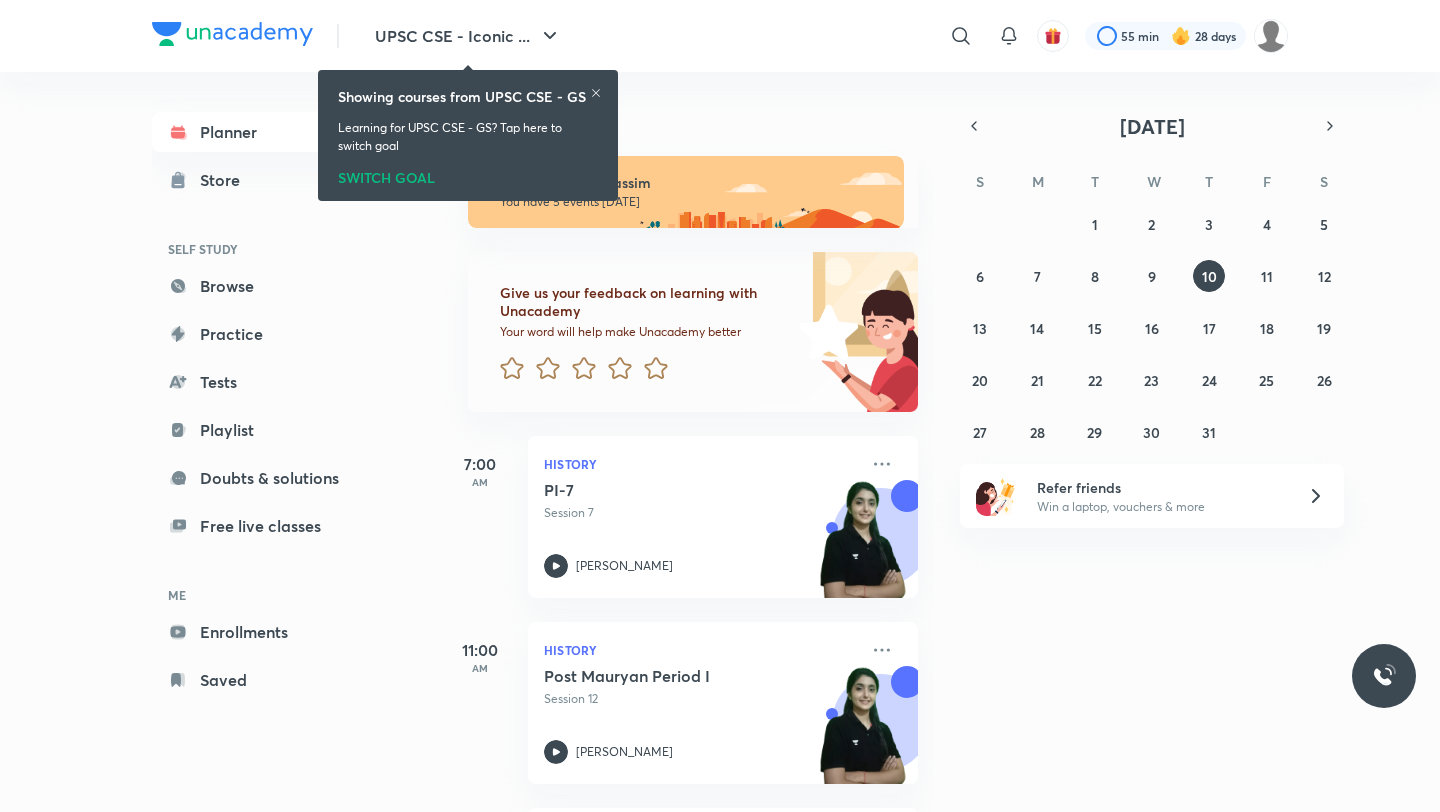 scroll, scrollTop: 0, scrollLeft: 0, axis: both 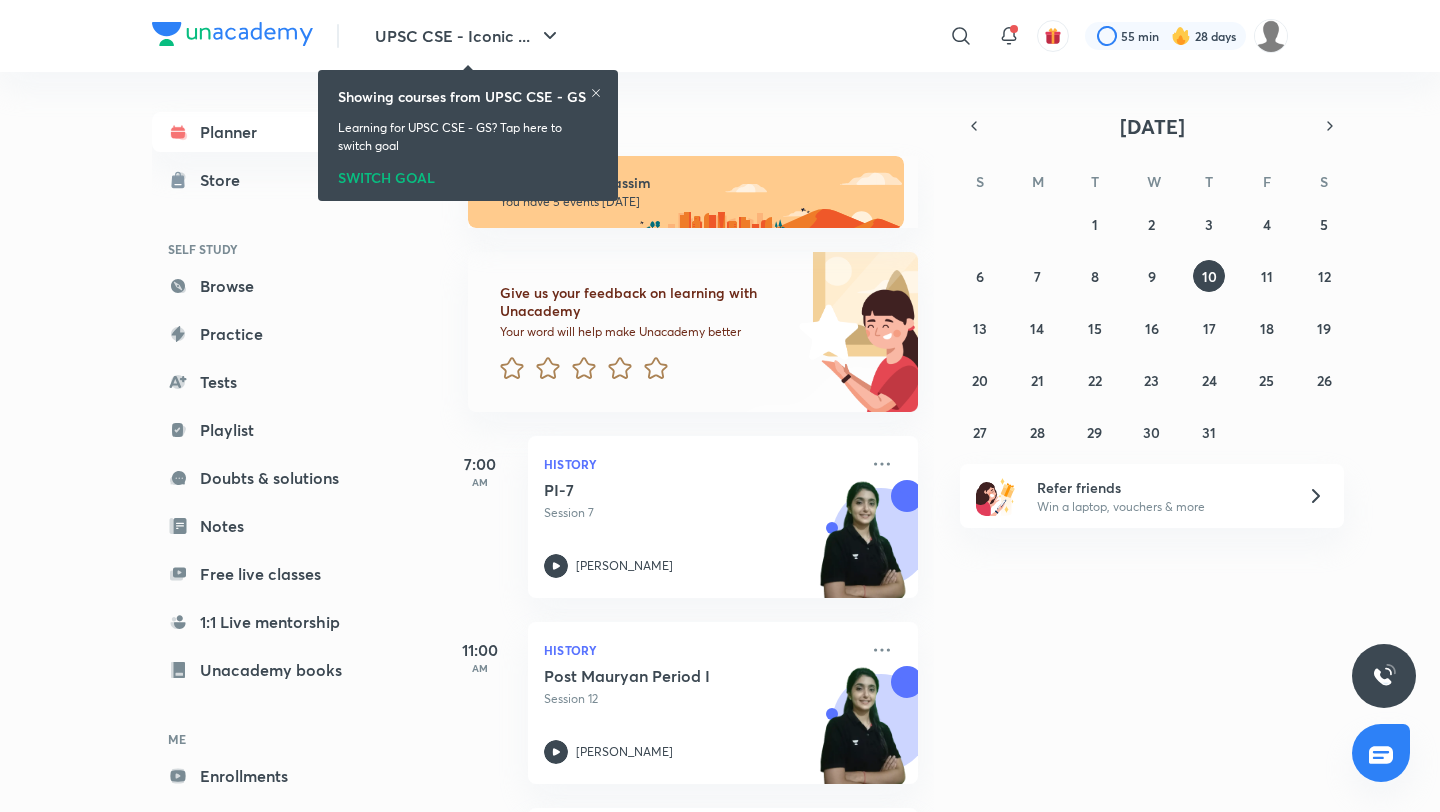 click 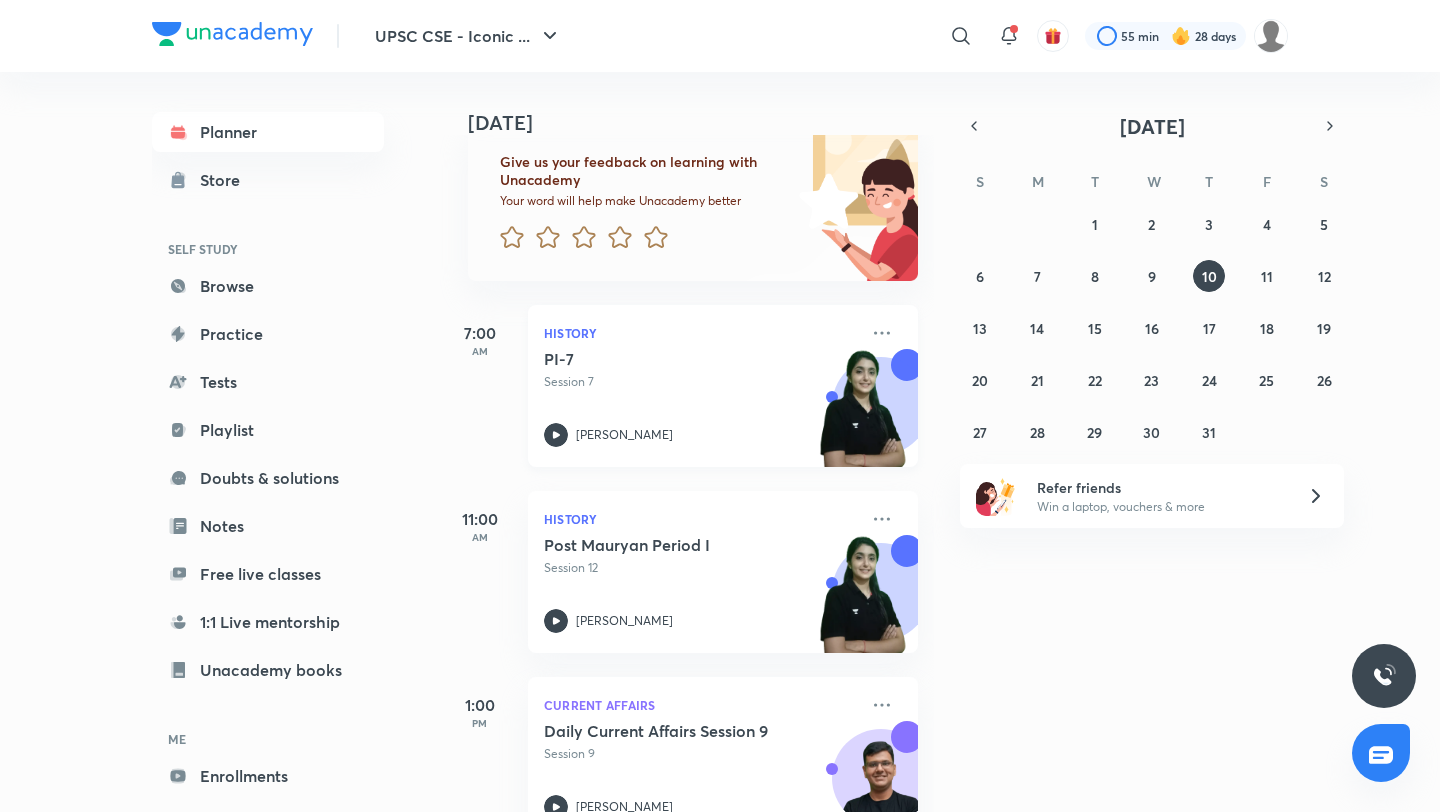 scroll, scrollTop: 492, scrollLeft: 0, axis: vertical 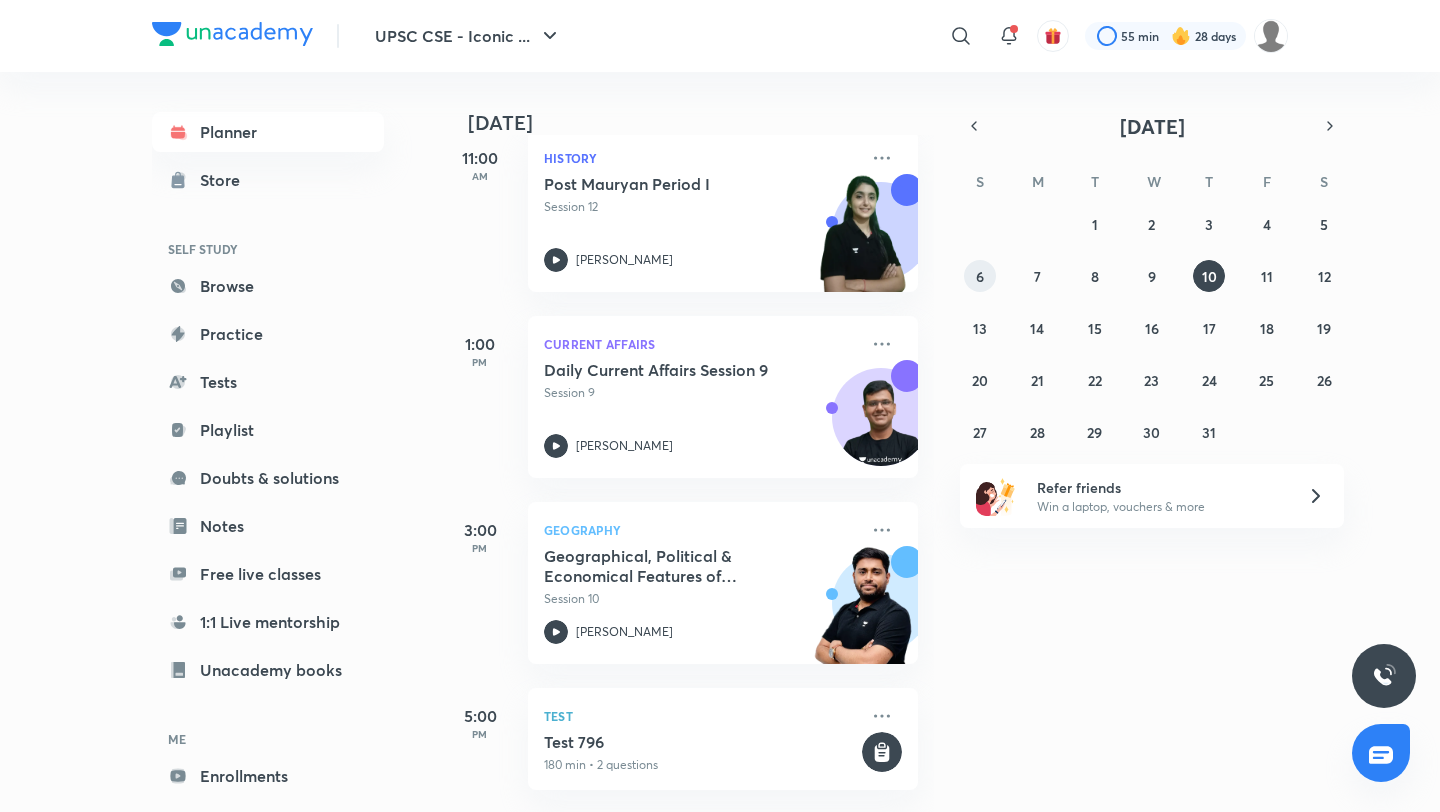 click on "6" at bounding box center [980, 276] 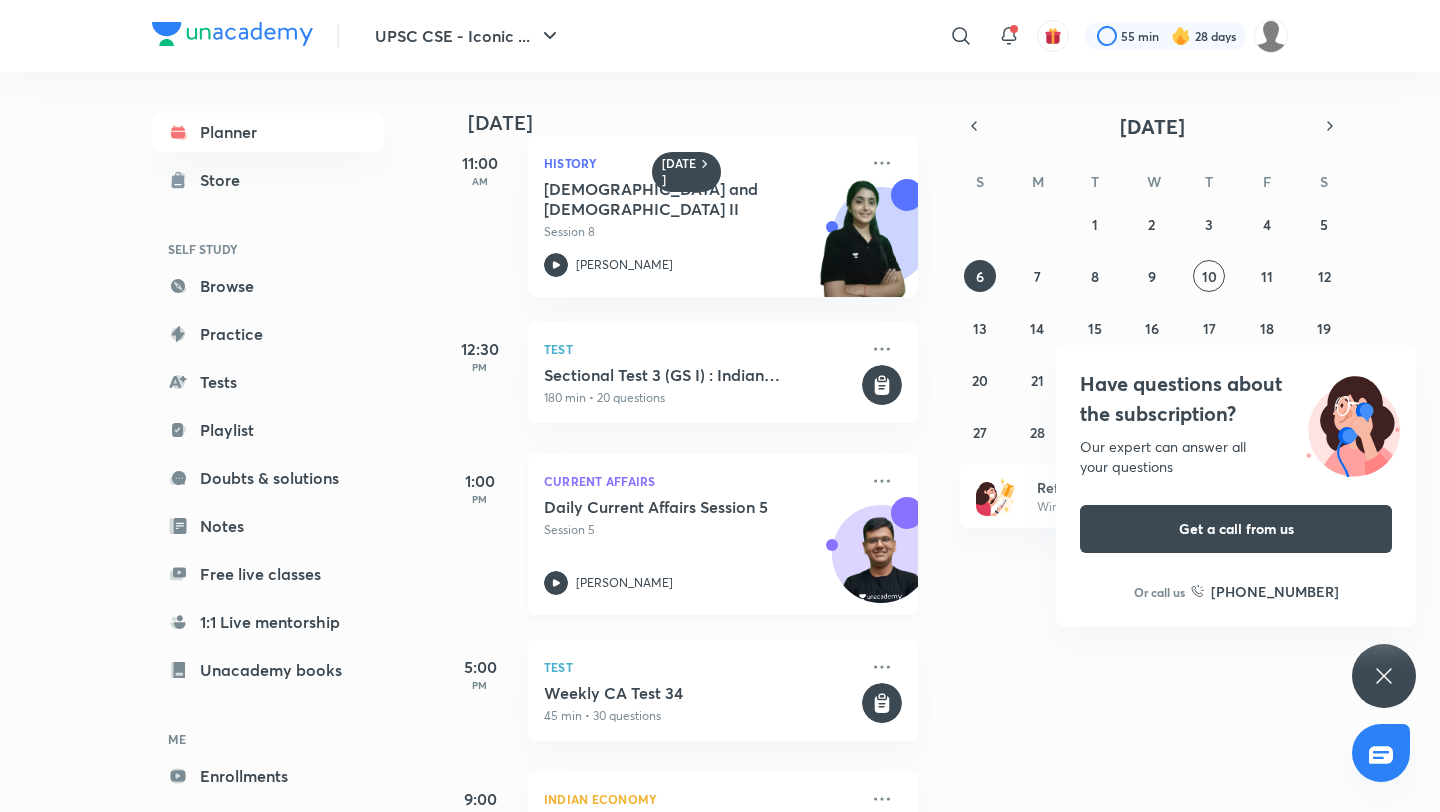 scroll, scrollTop: 154, scrollLeft: 0, axis: vertical 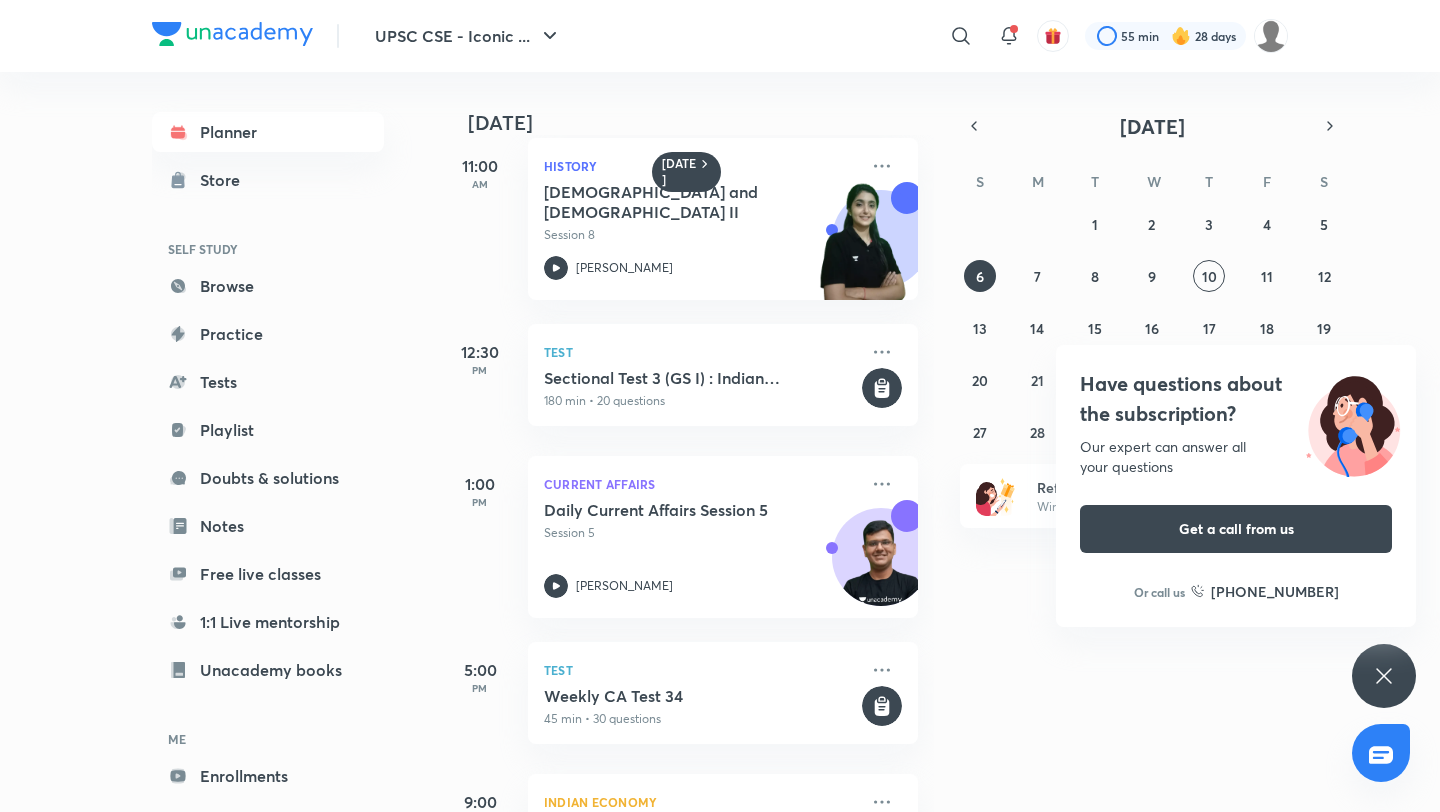click 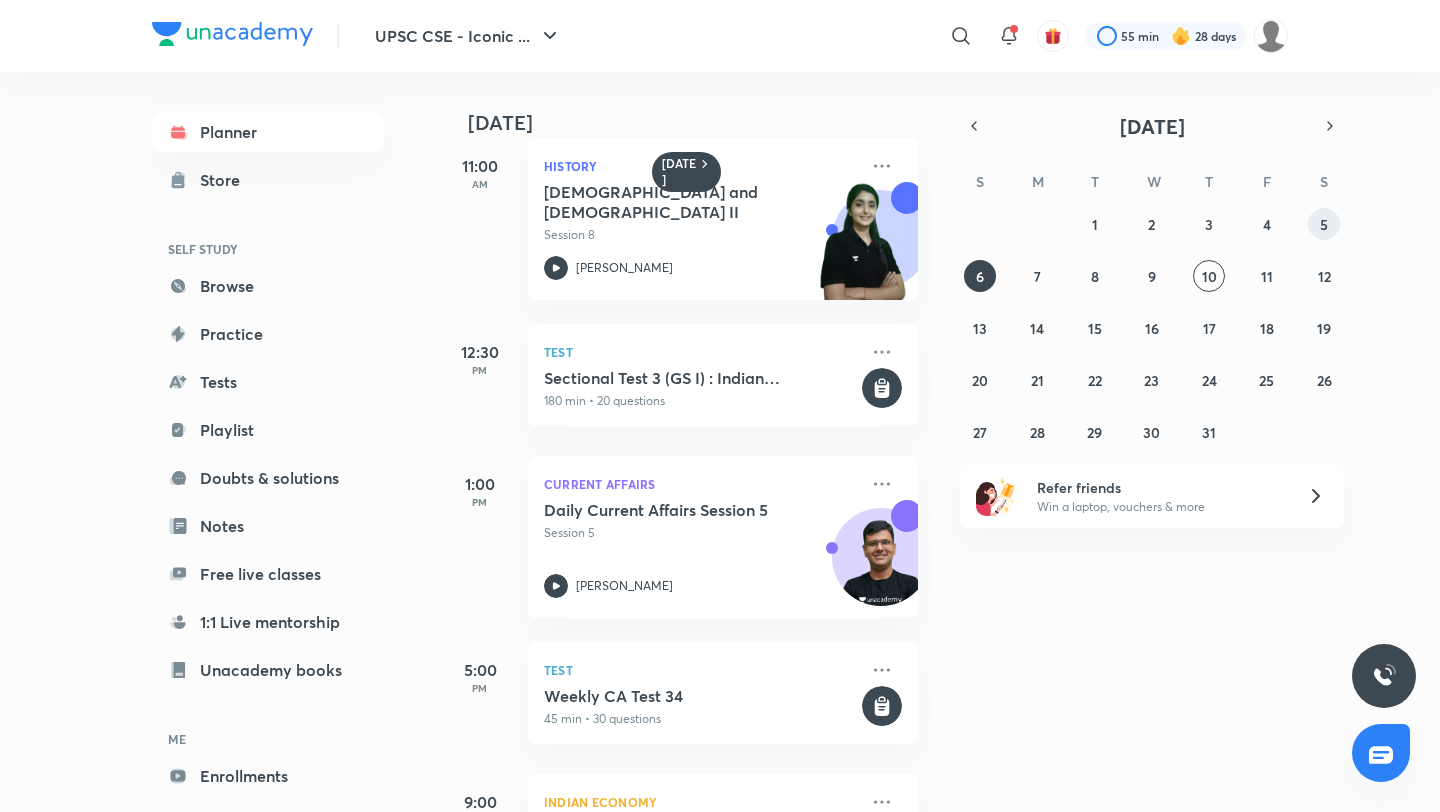 click on "5" at bounding box center [1324, 224] 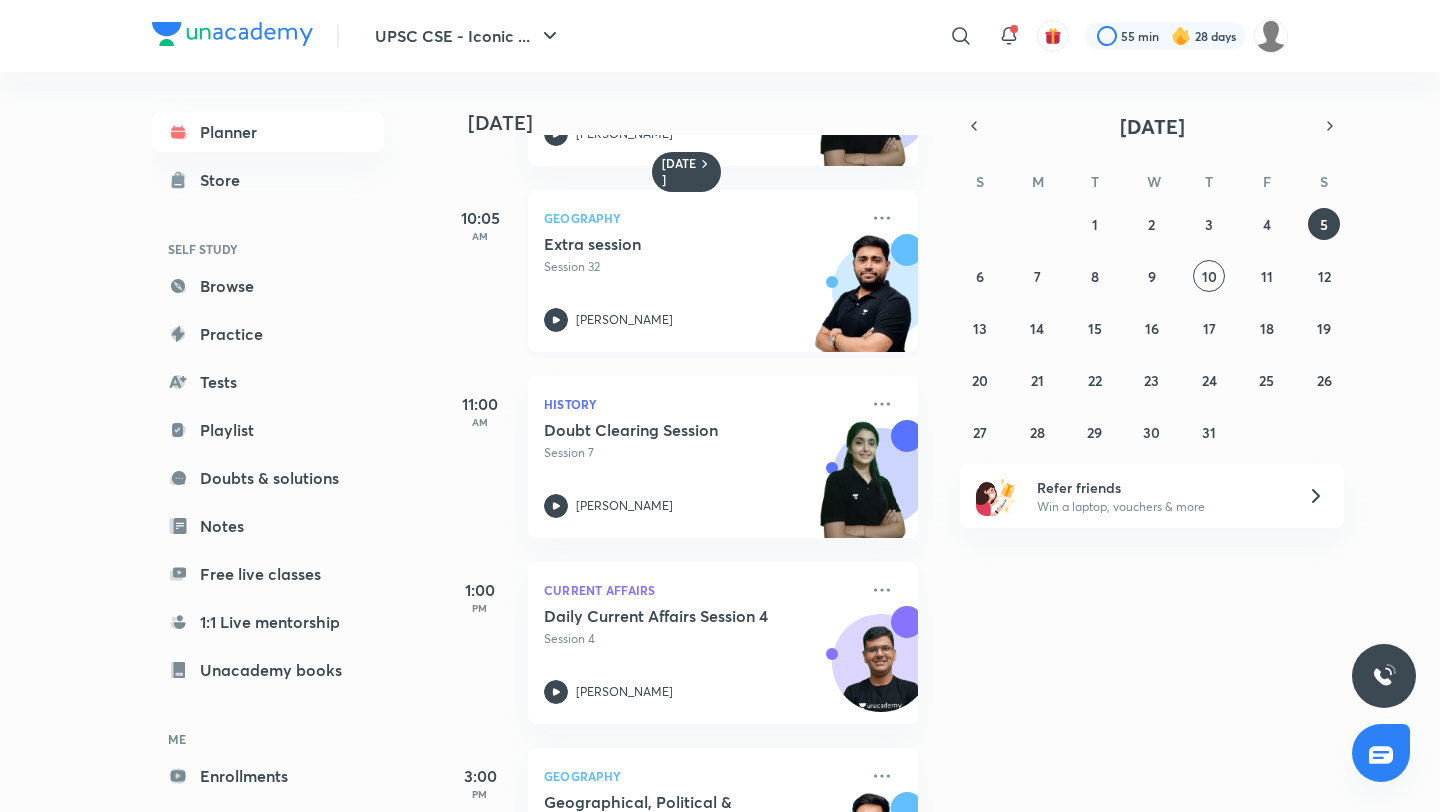 scroll, scrollTop: 195, scrollLeft: 0, axis: vertical 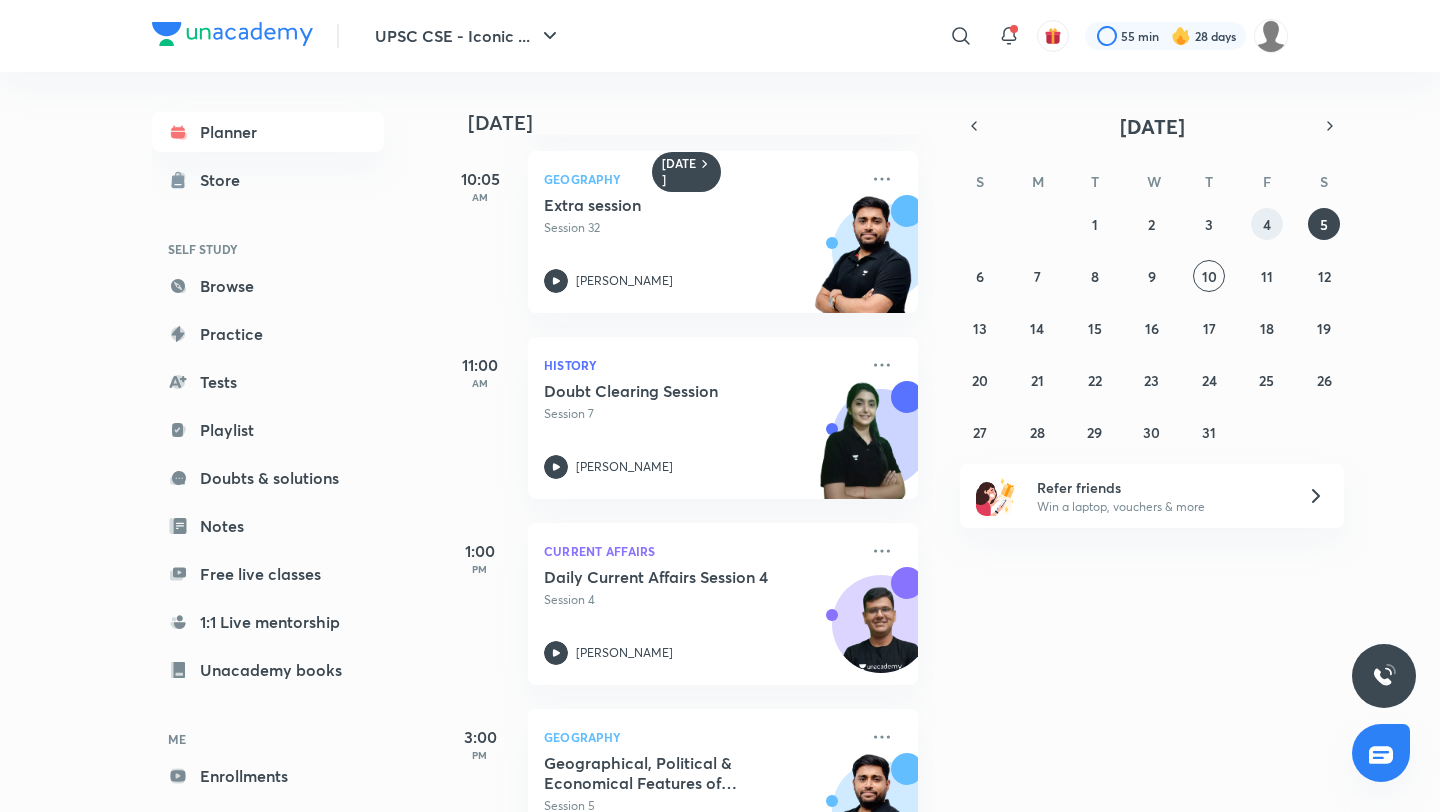 click on "4" at bounding box center (1267, 224) 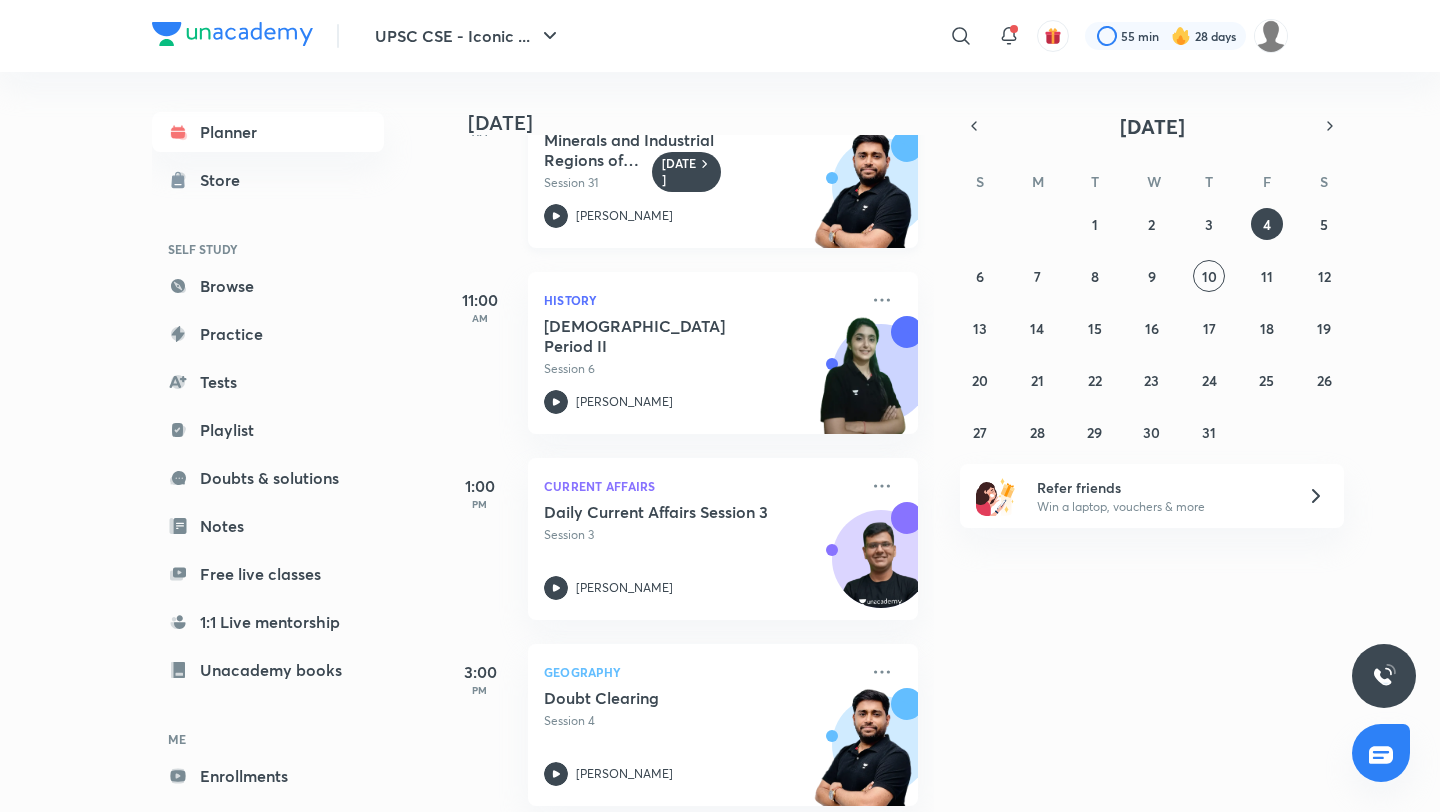 scroll, scrollTop: 292, scrollLeft: 0, axis: vertical 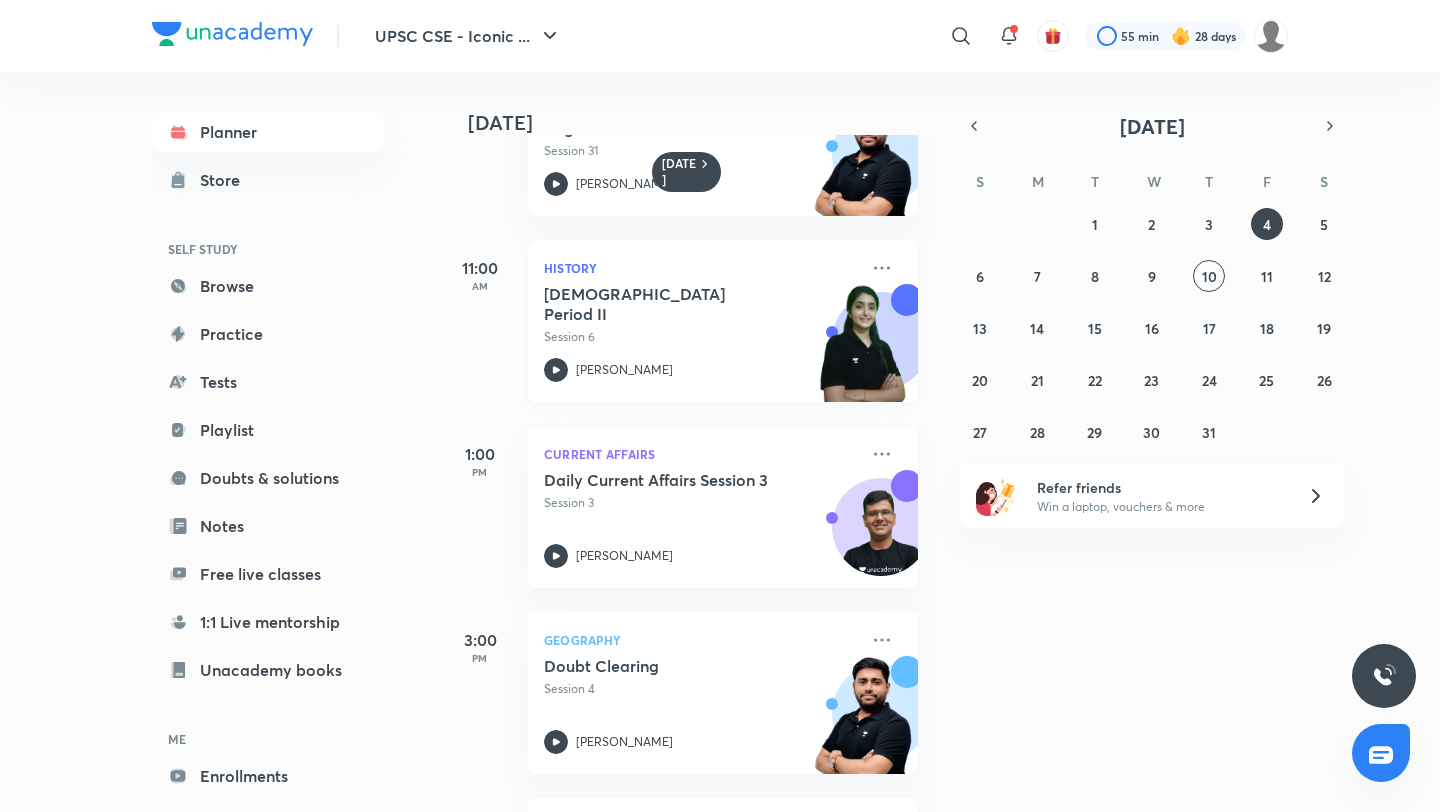 click on "[DEMOGRAPHIC_DATA] Period II" at bounding box center [668, 304] 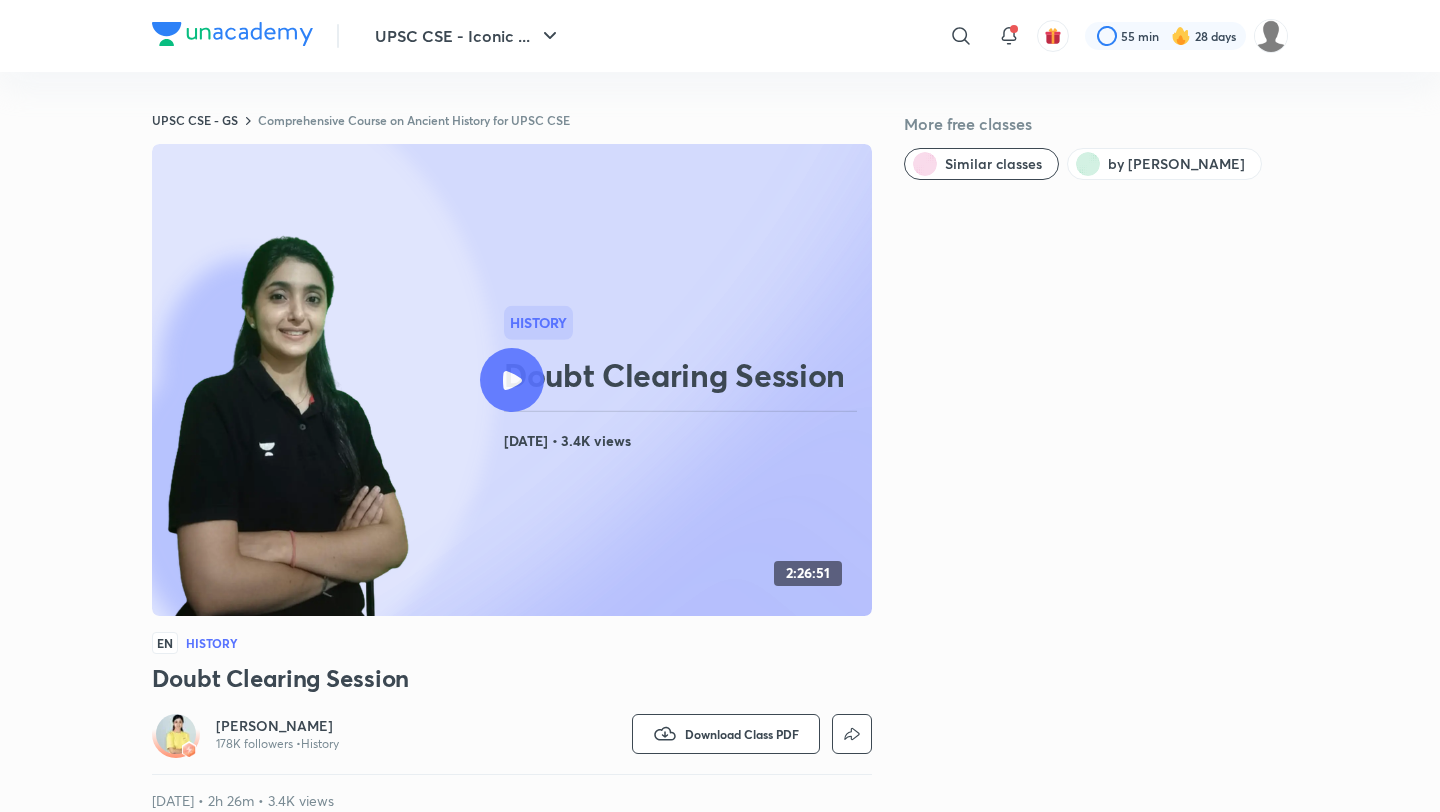 scroll, scrollTop: 0, scrollLeft: 0, axis: both 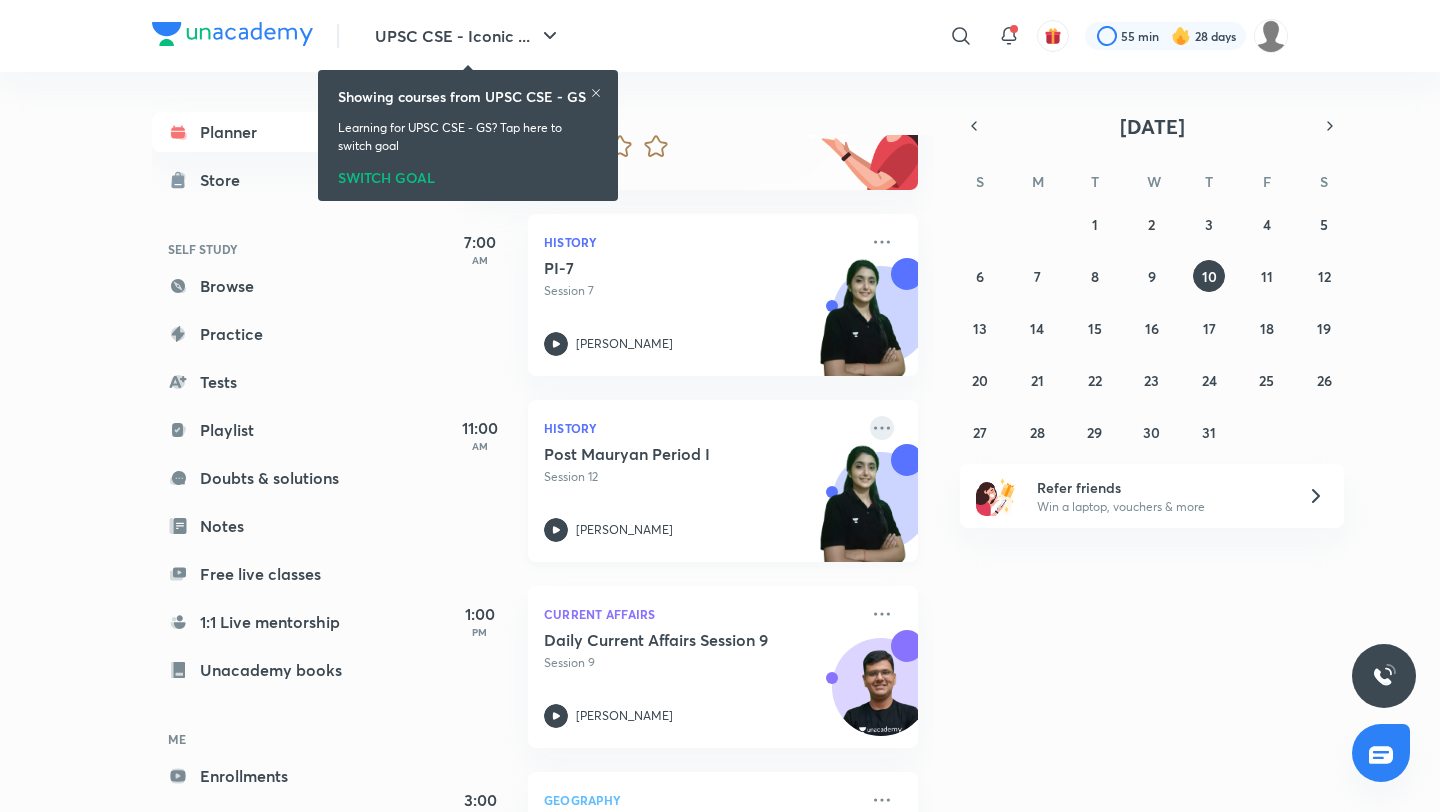 click 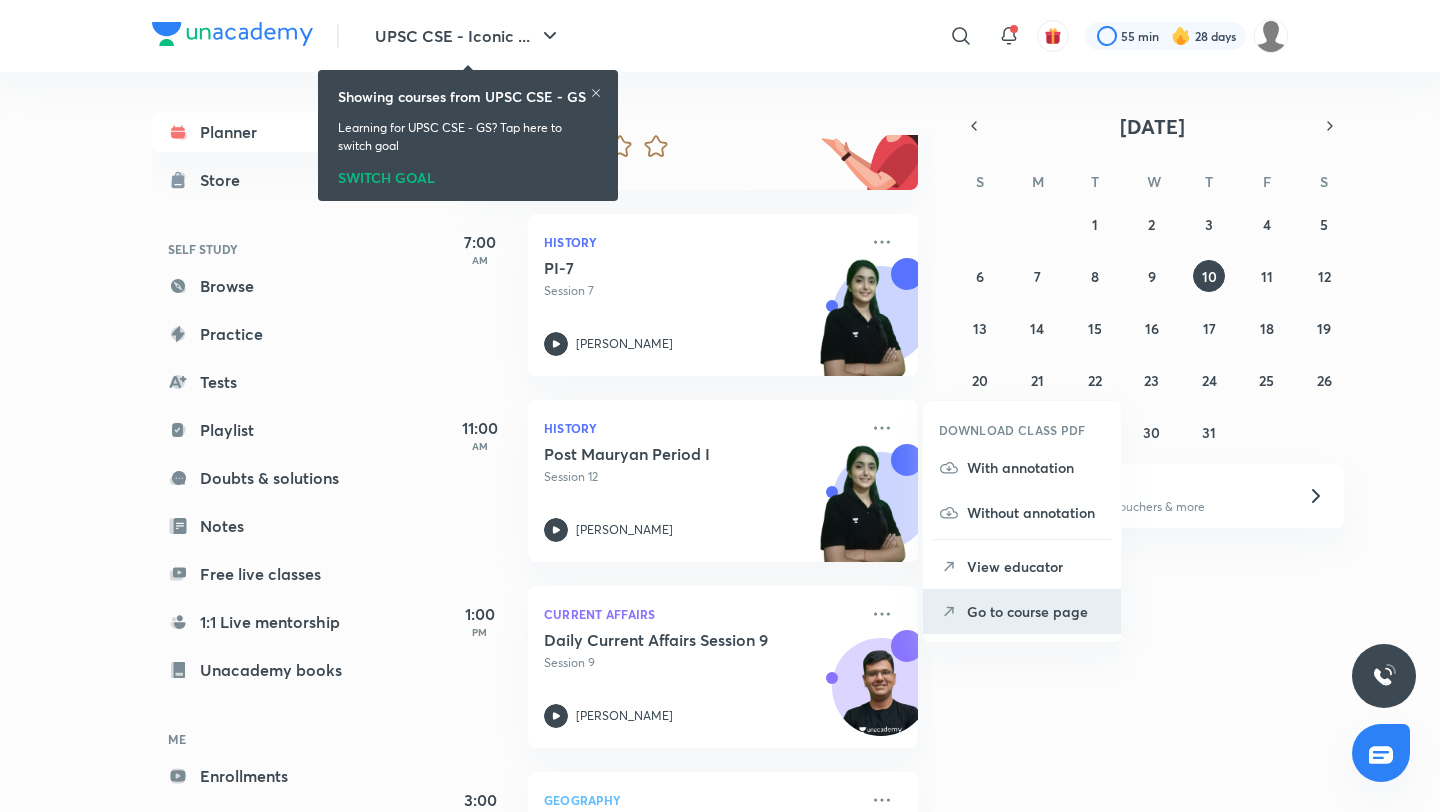 click on "Go to course page" at bounding box center [1036, 611] 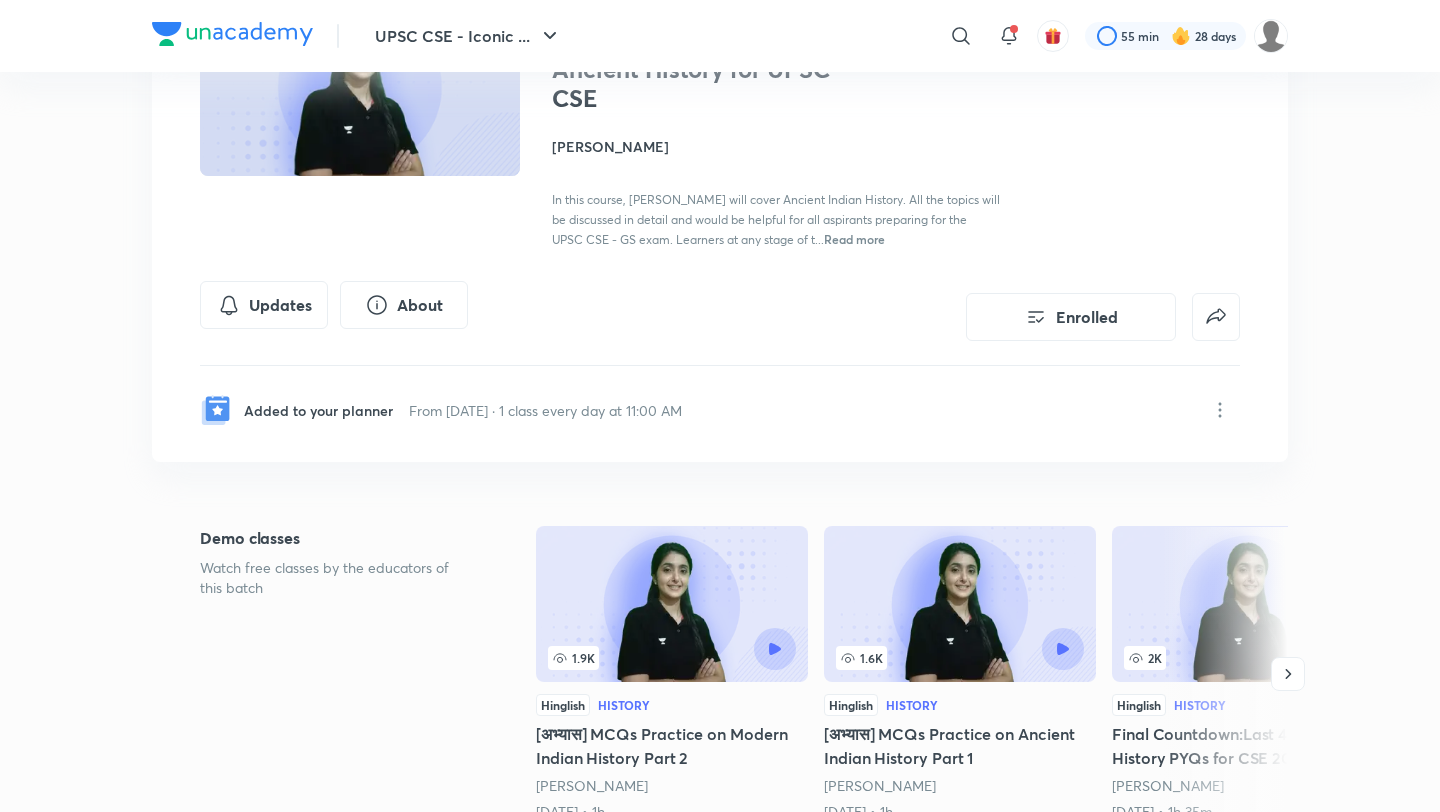 scroll, scrollTop: 88, scrollLeft: 0, axis: vertical 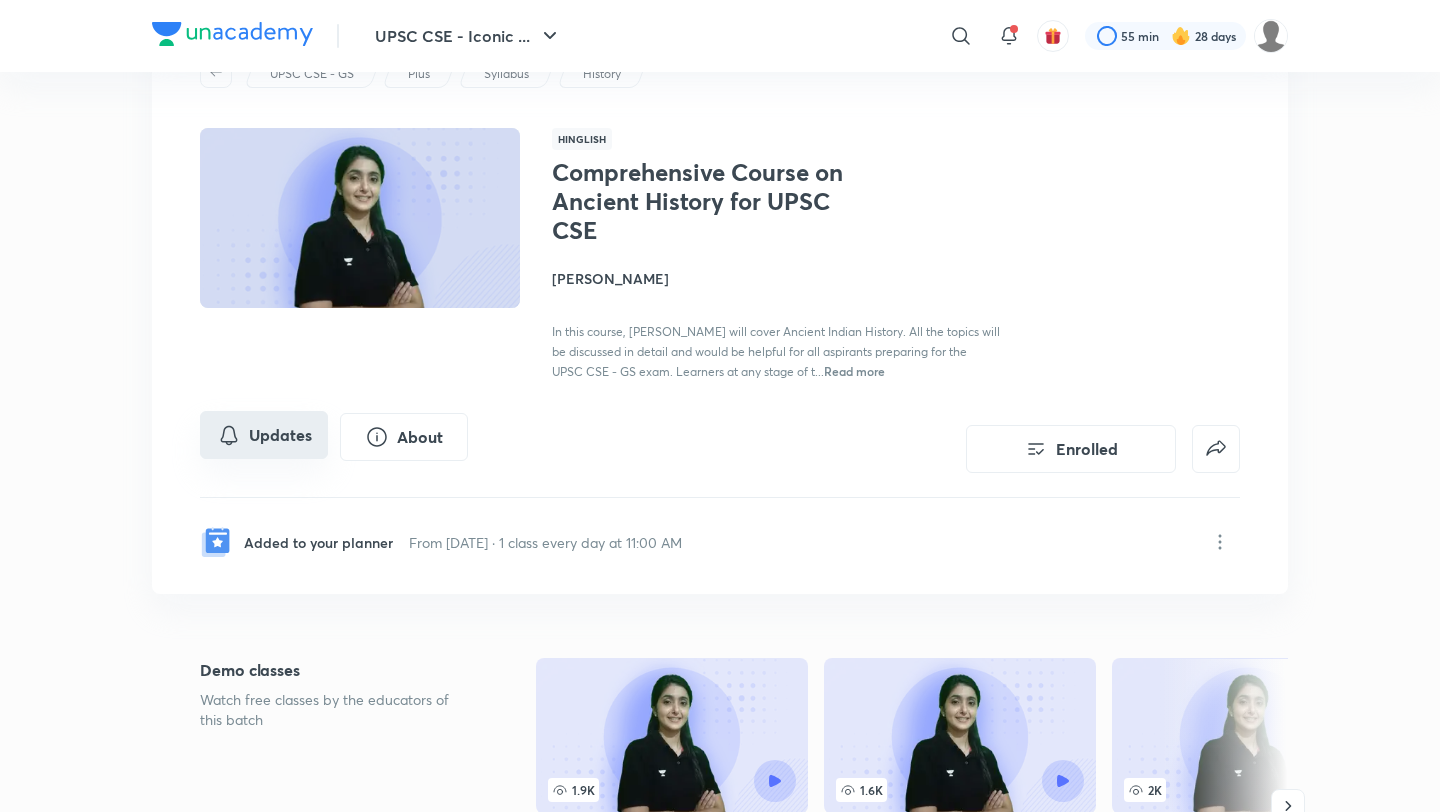 click on "Updates" at bounding box center (264, 435) 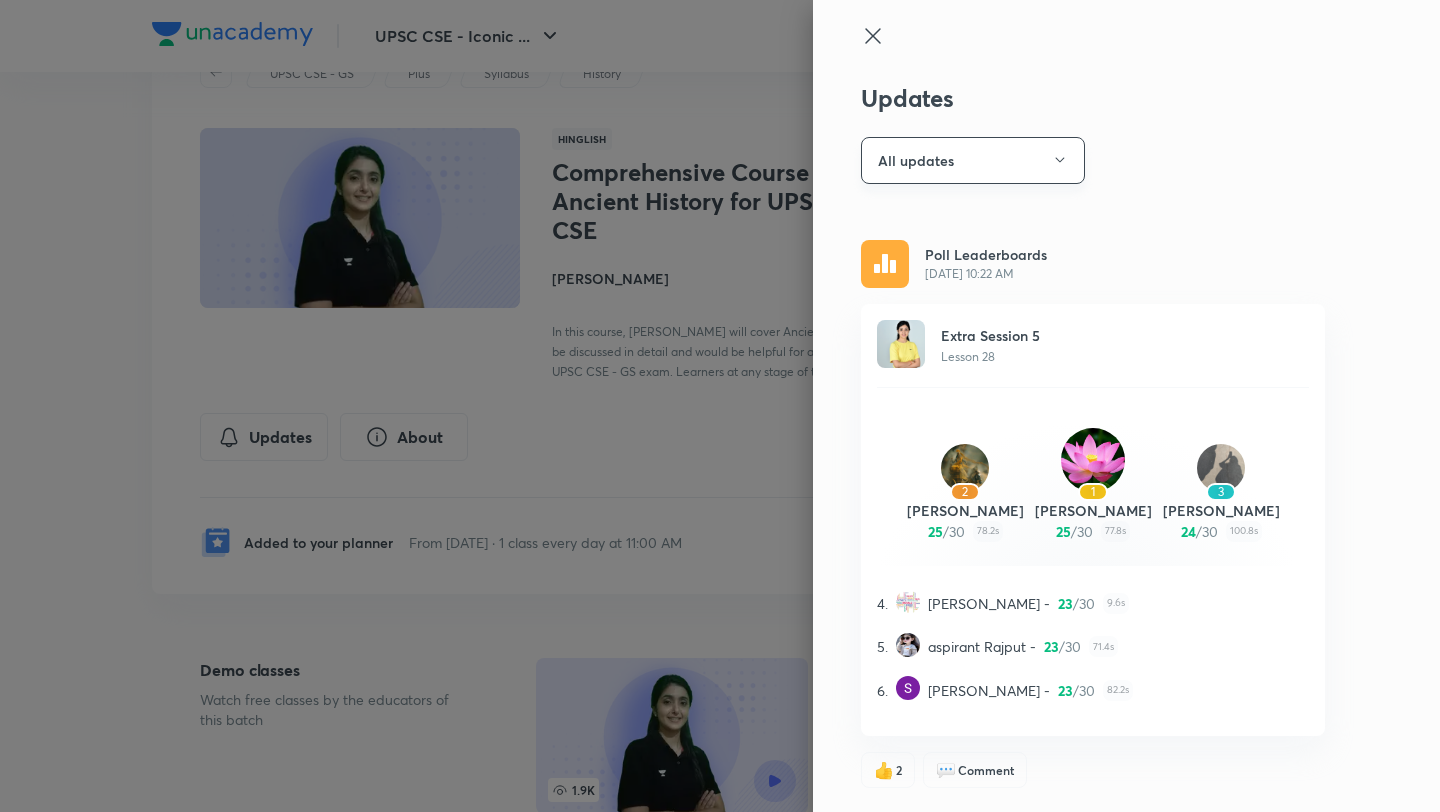 click on "All updates" at bounding box center (973, 160) 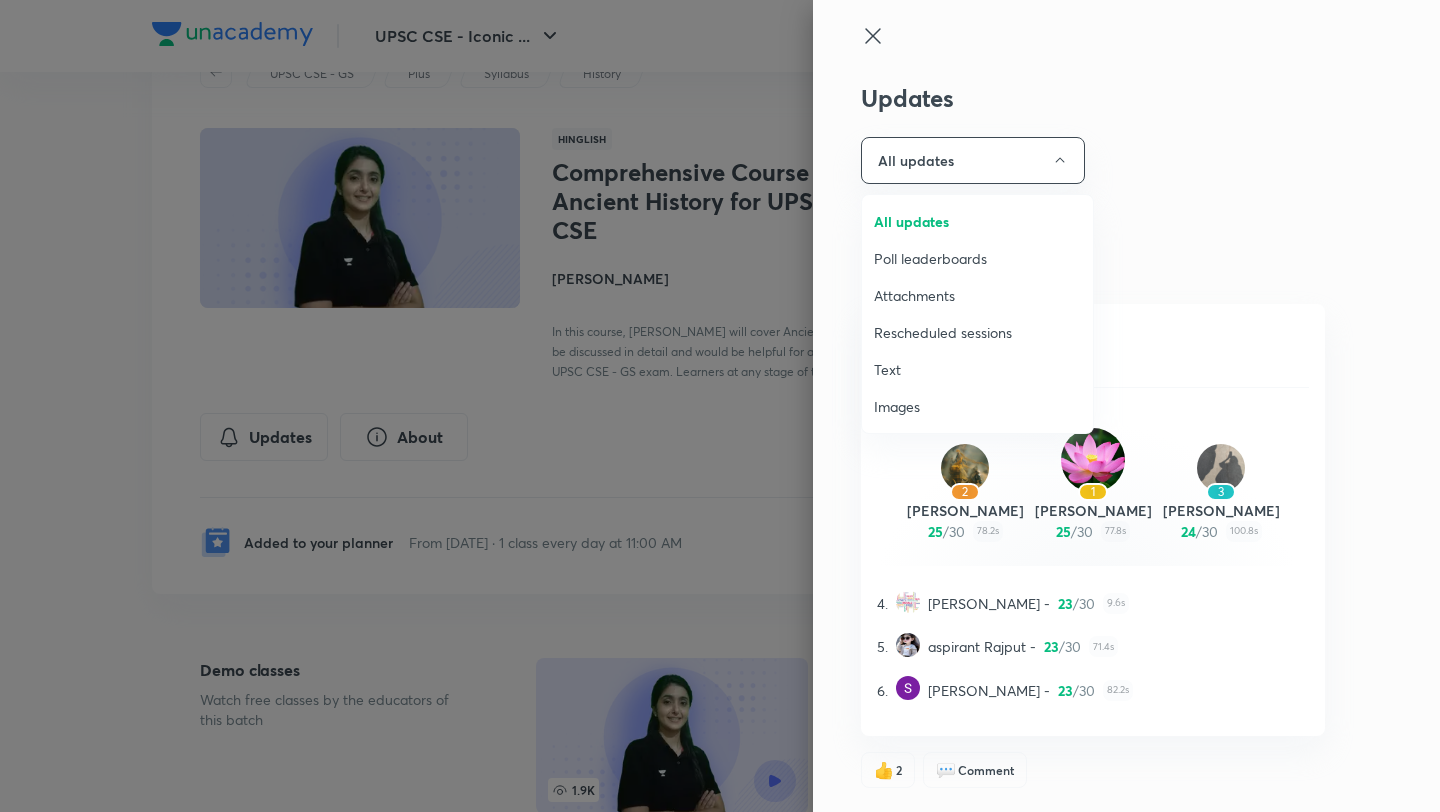click on "Attachments" at bounding box center (977, 295) 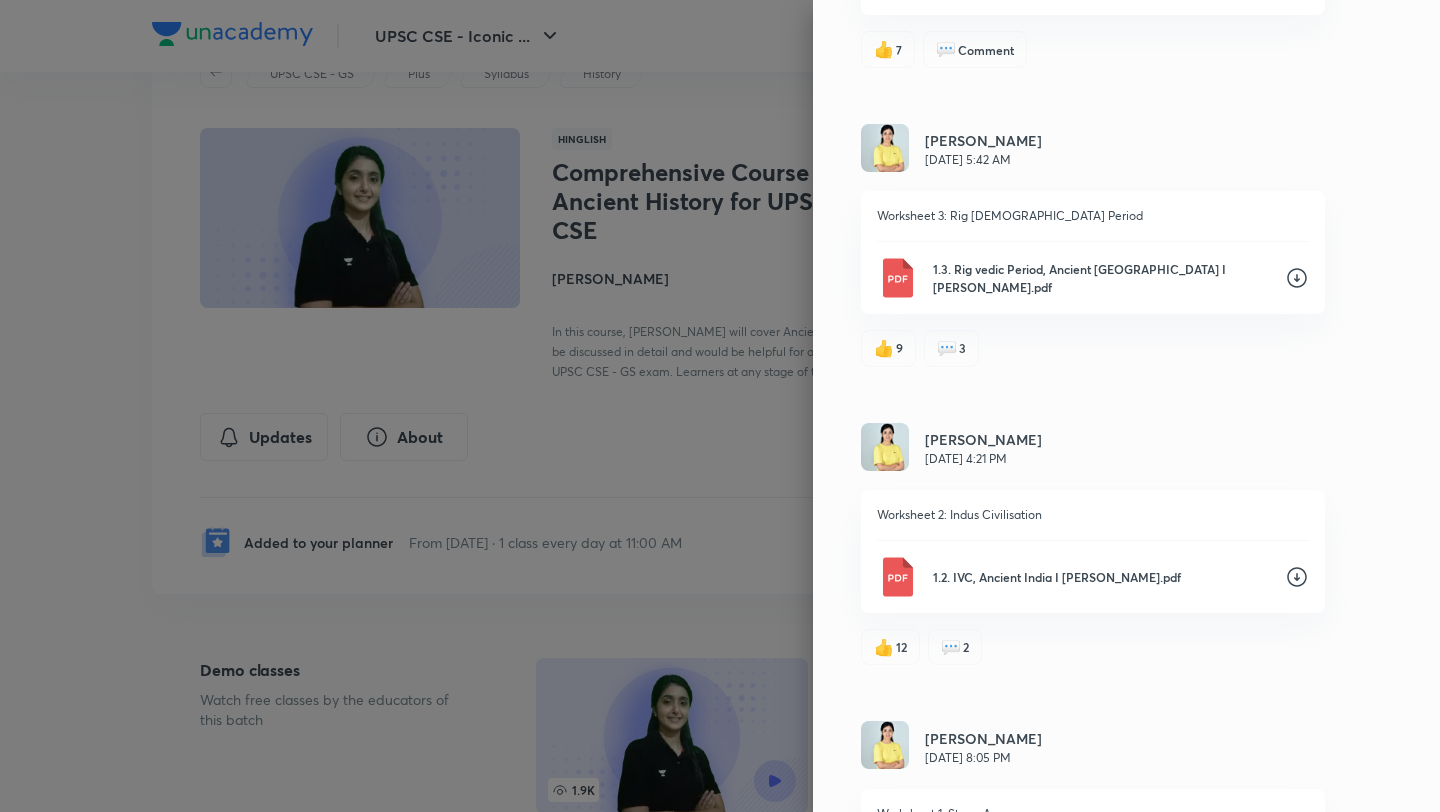 scroll, scrollTop: 2807, scrollLeft: 0, axis: vertical 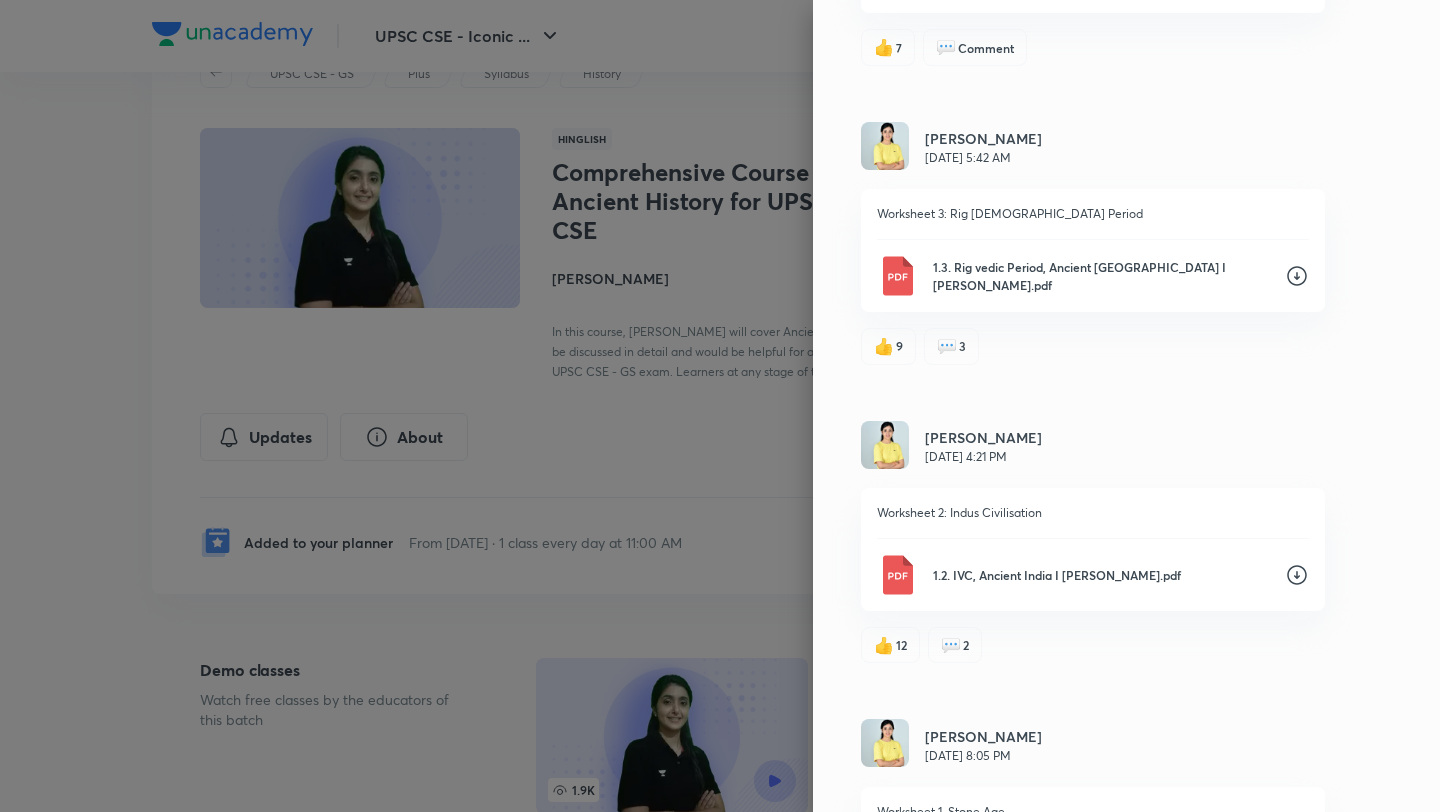 click on "1.3. Rig vedic Period, Ancient [GEOGRAPHIC_DATA] I [PERSON_NAME].pdf" at bounding box center [1101, 276] 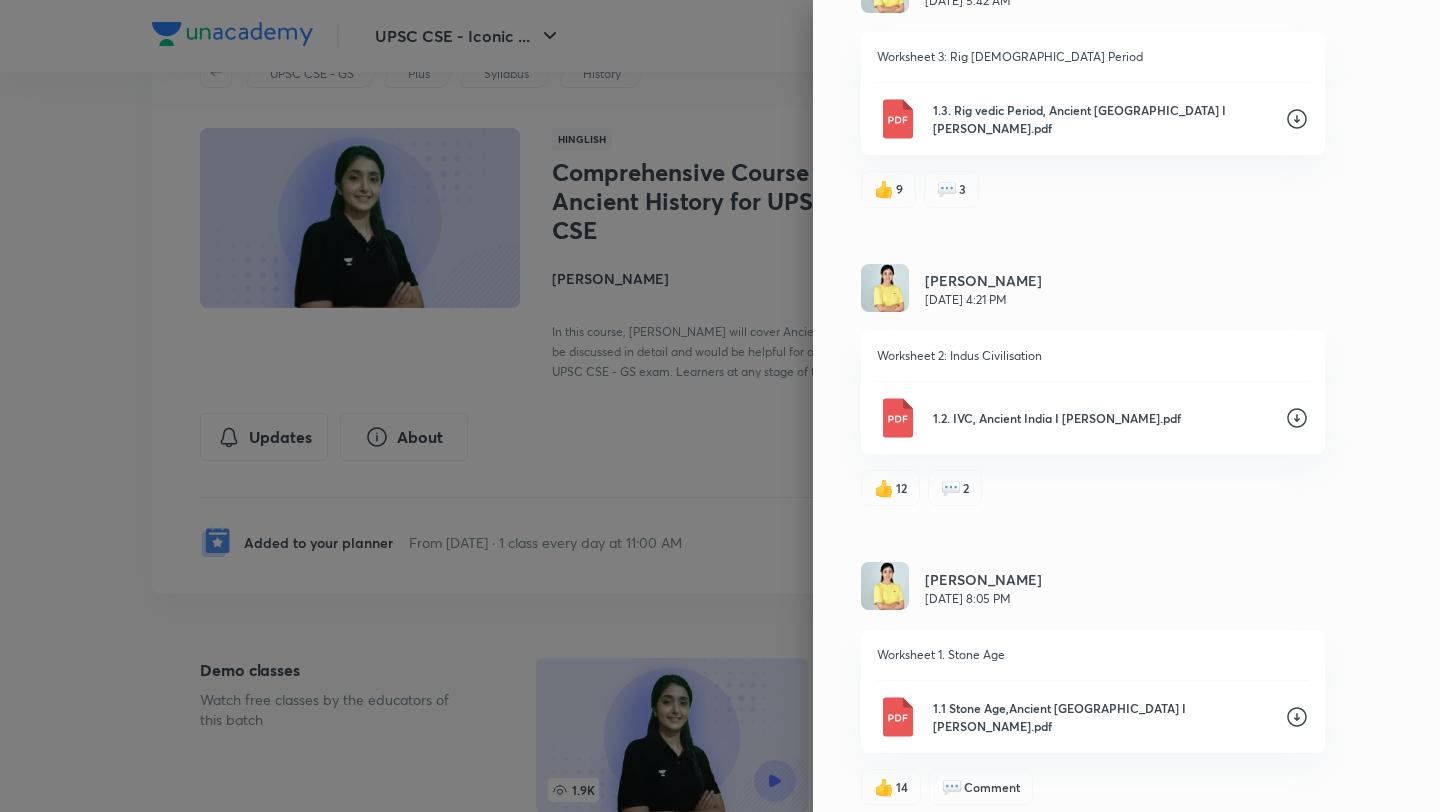 scroll, scrollTop: 2981, scrollLeft: 0, axis: vertical 